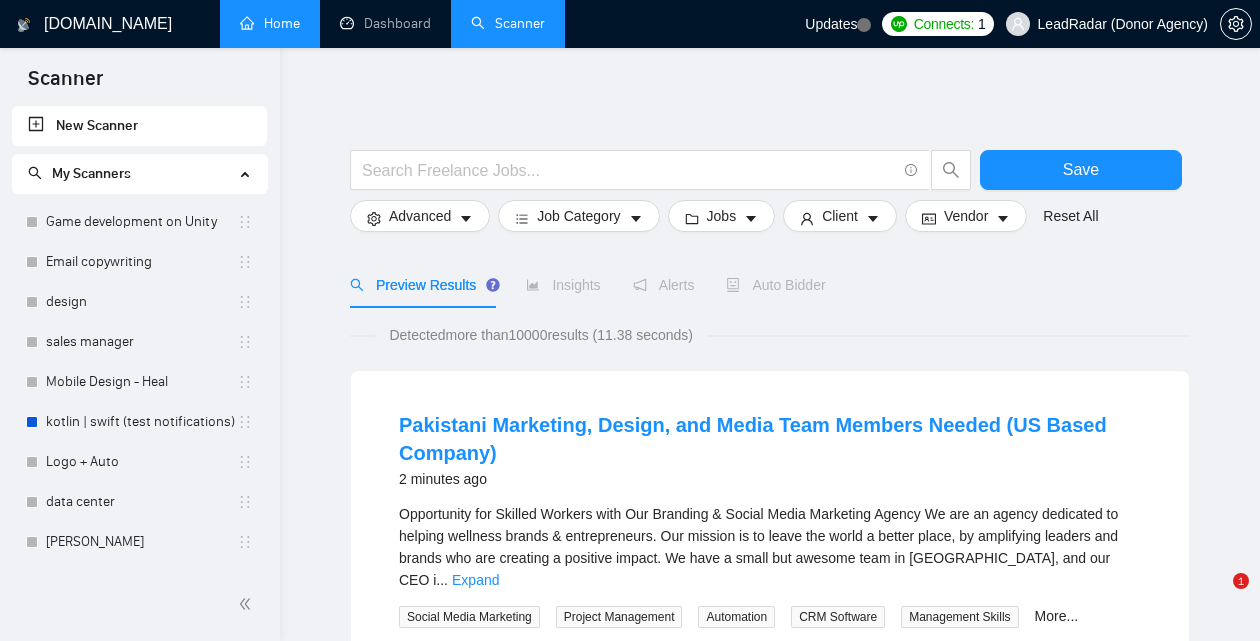click on "Home" at bounding box center [270, 23] 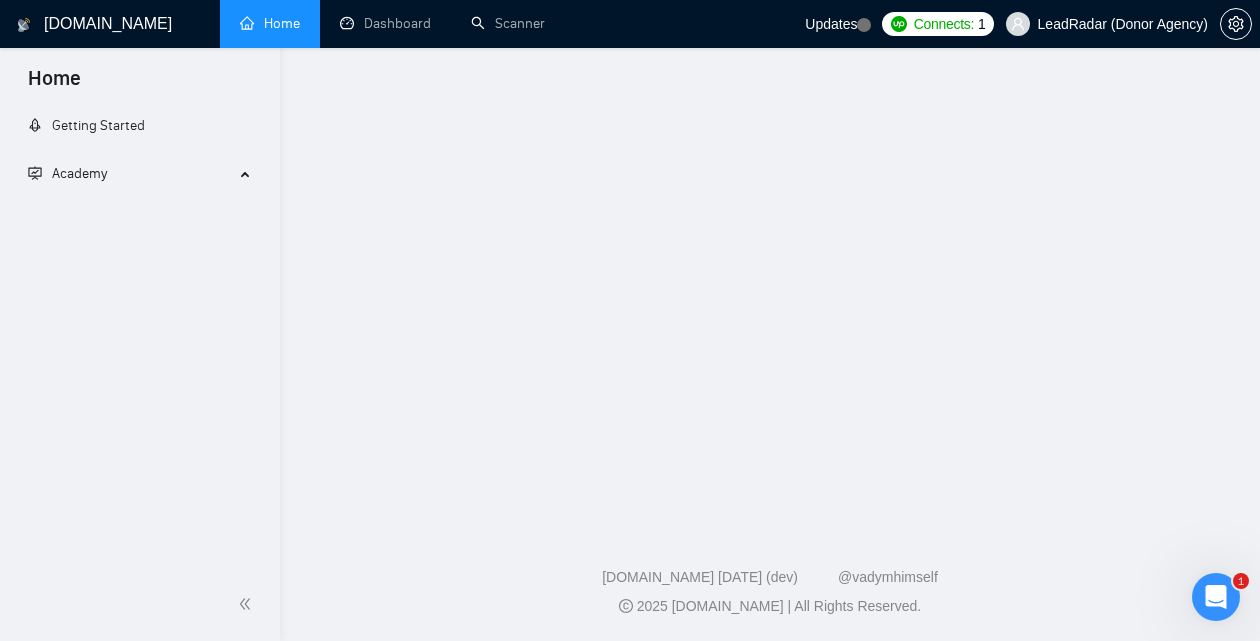 scroll, scrollTop: 0, scrollLeft: 0, axis: both 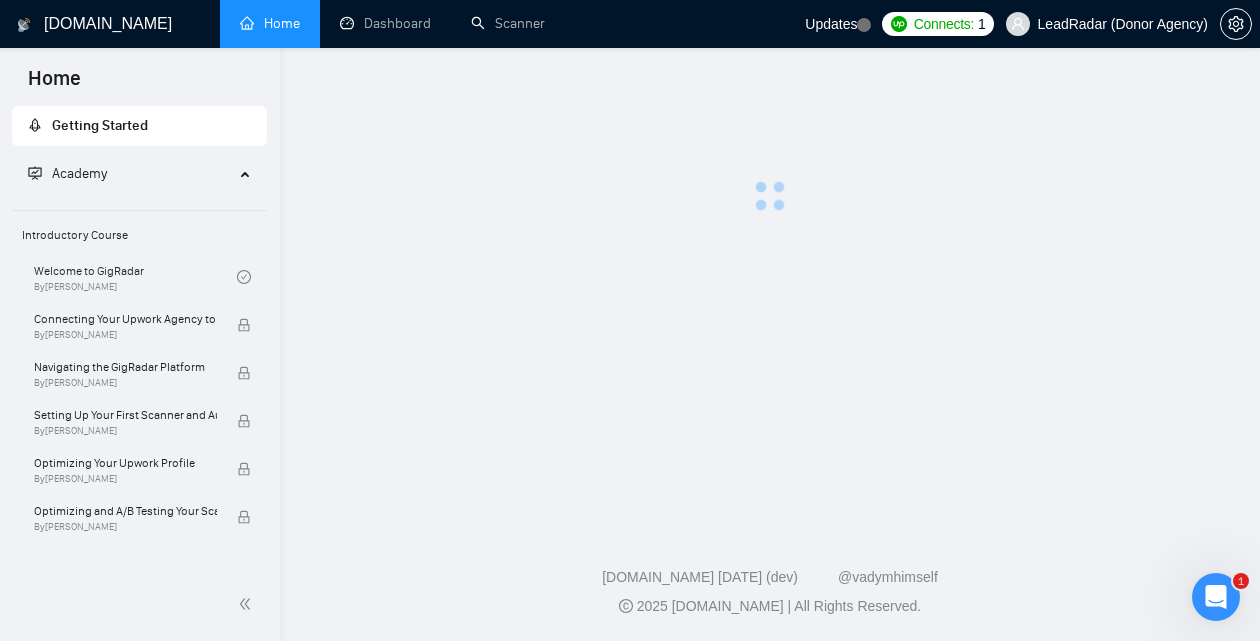click on "Academy" at bounding box center (131, 174) 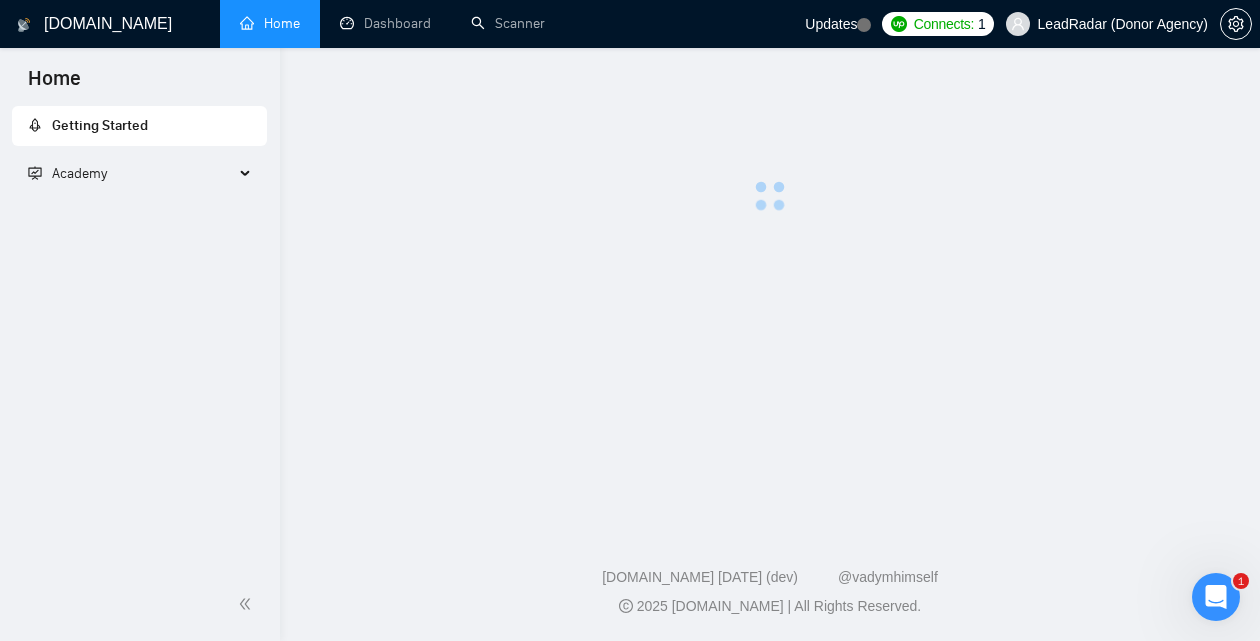click on "Academy" at bounding box center (131, 174) 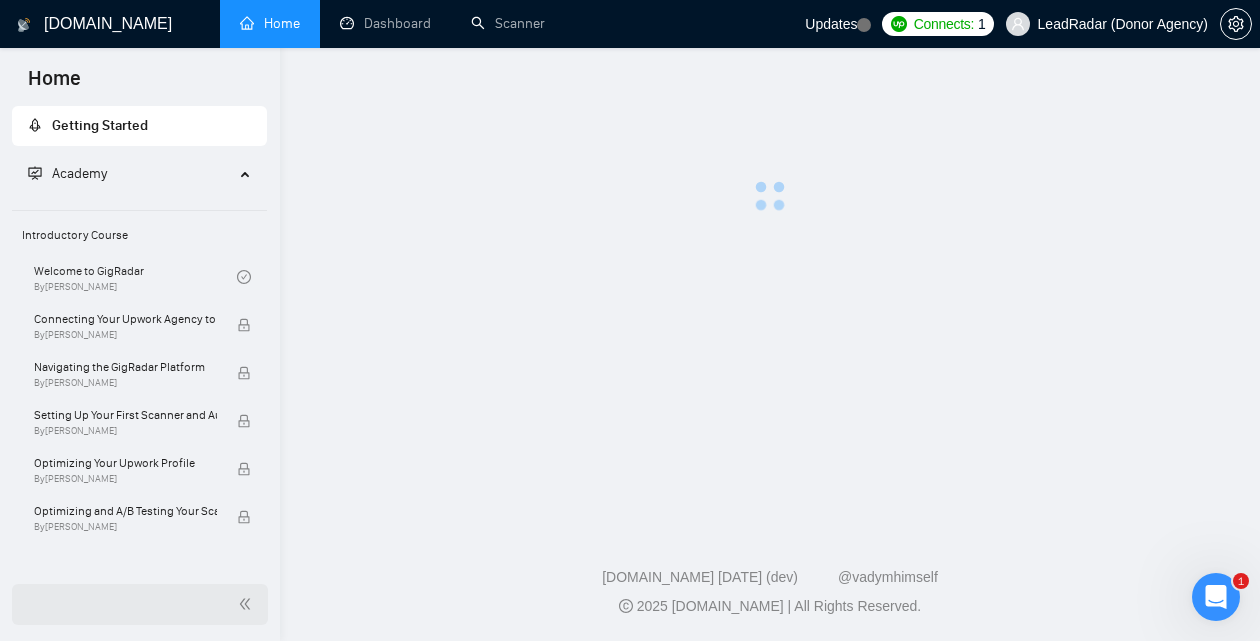 click 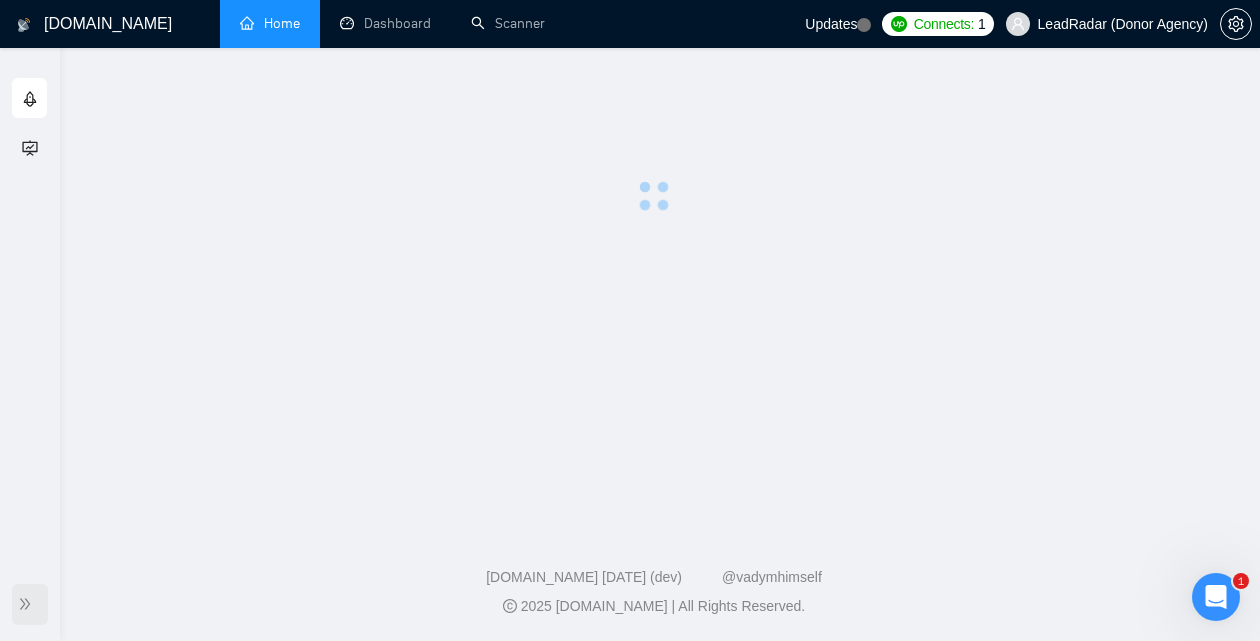 click 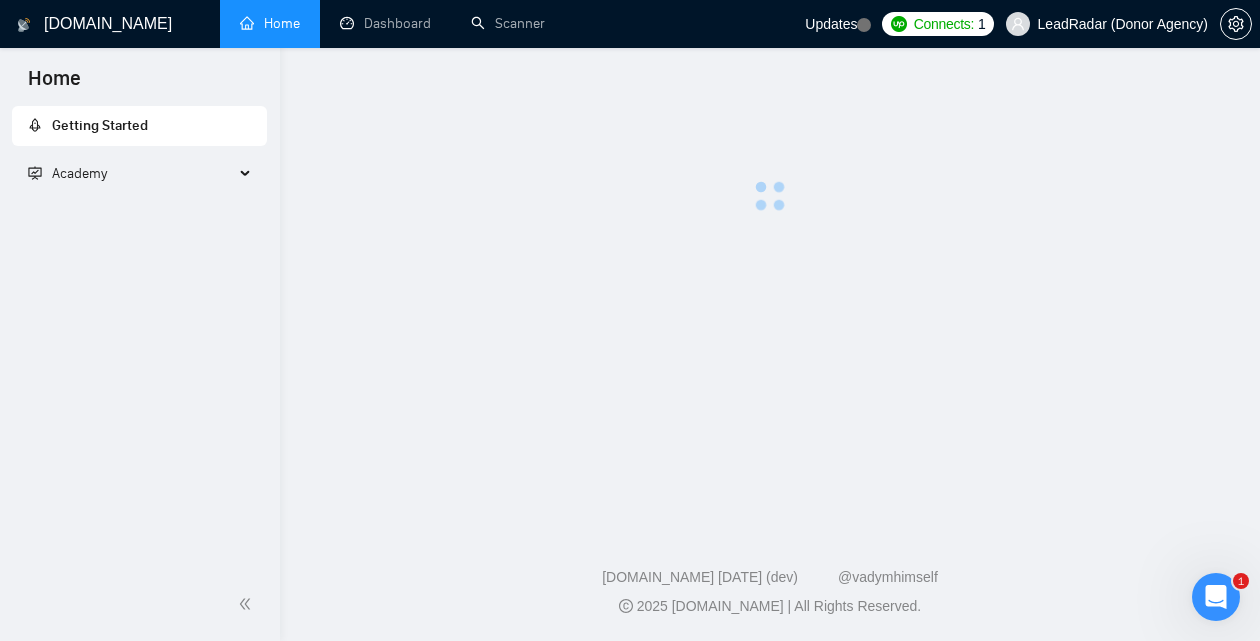 click on "Academy" at bounding box center [131, 174] 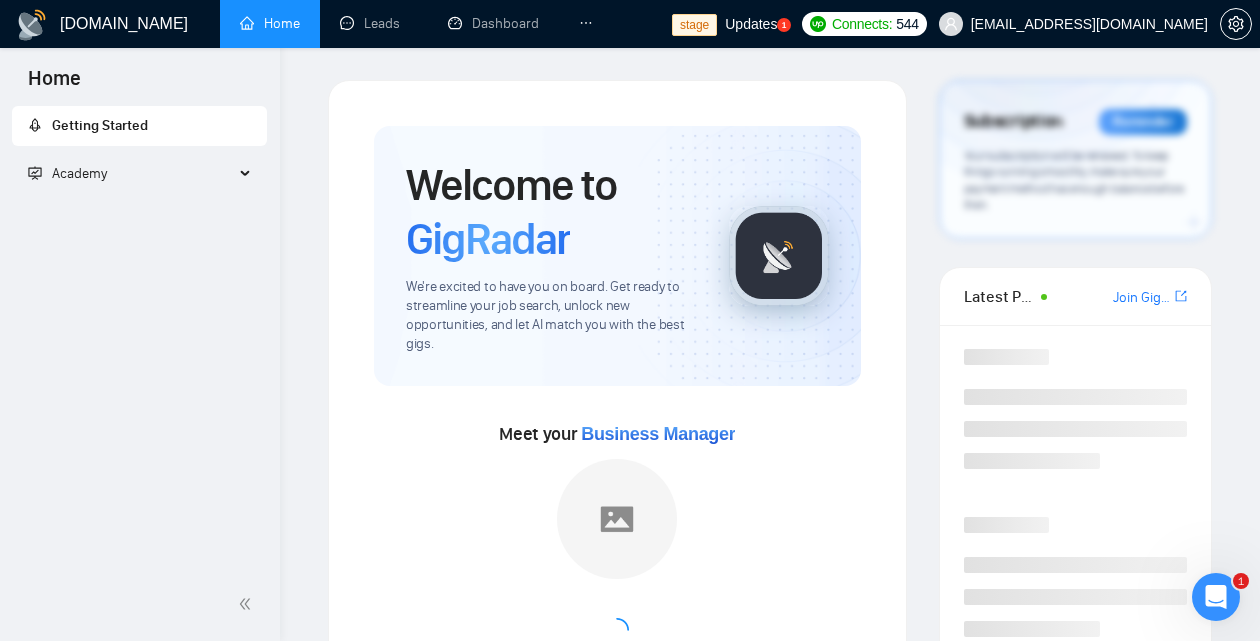 scroll, scrollTop: 0, scrollLeft: 0, axis: both 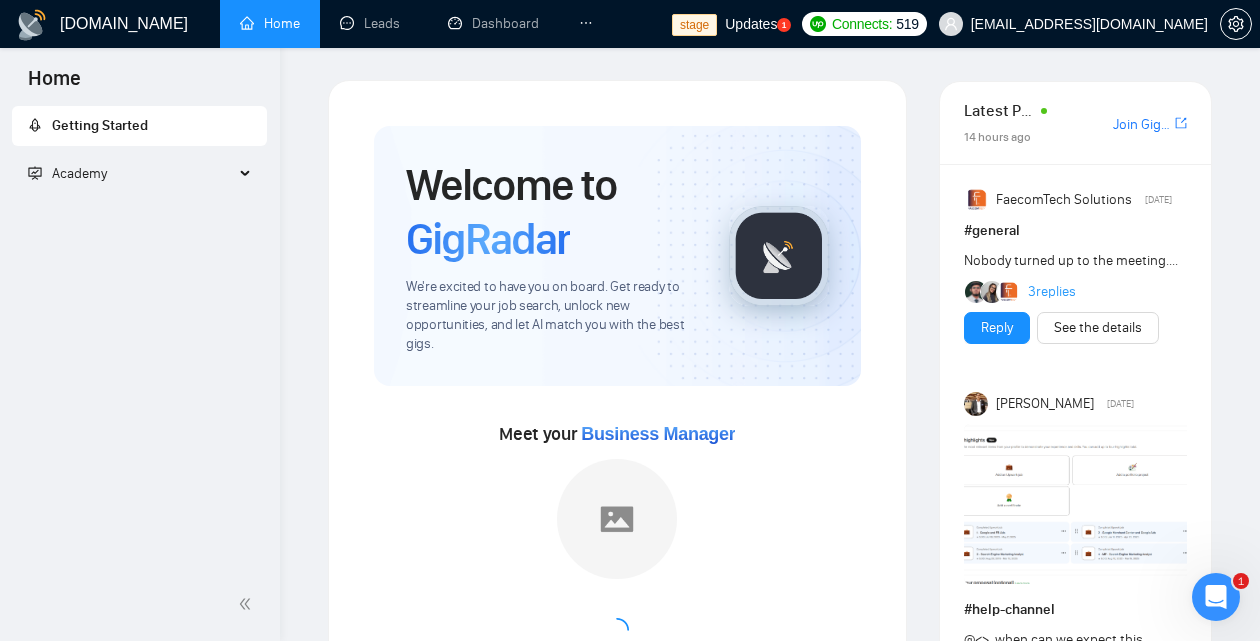 click on "Academy" at bounding box center (131, 174) 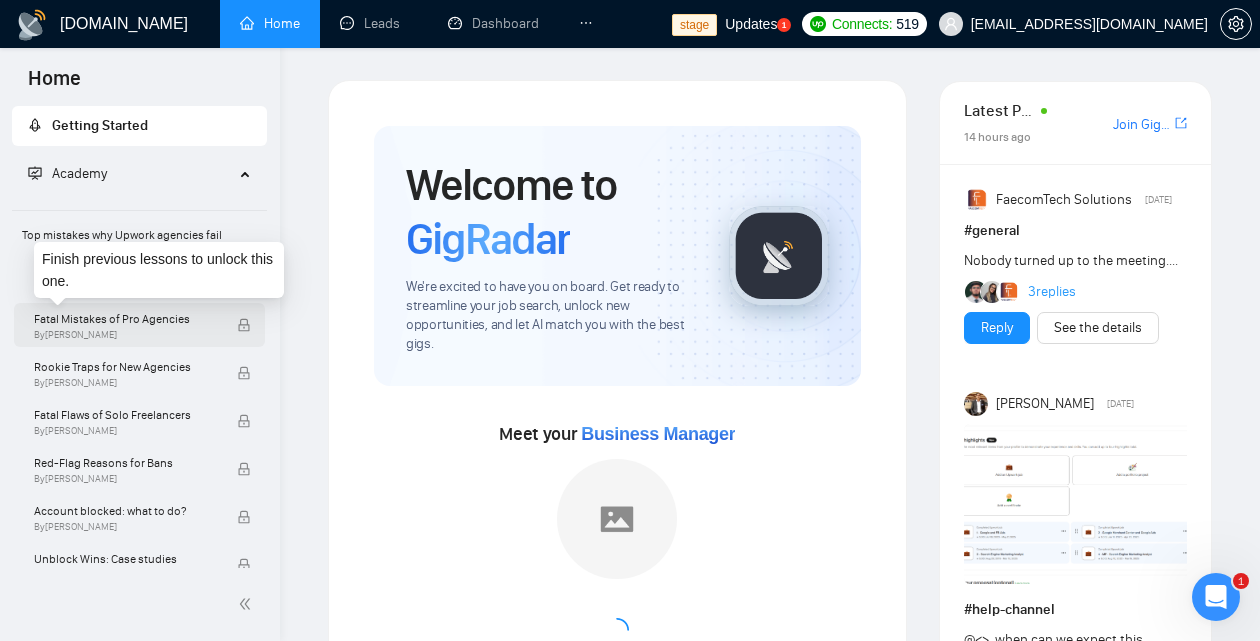 scroll, scrollTop: 212, scrollLeft: 0, axis: vertical 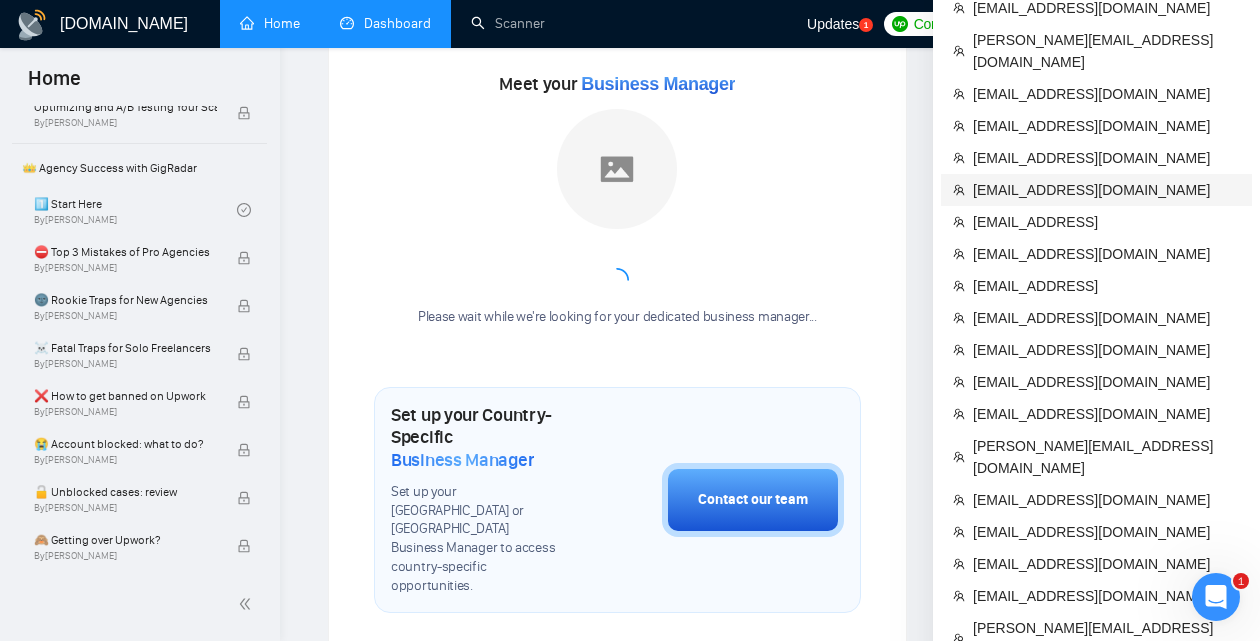 click on "[EMAIL_ADDRESS][DOMAIN_NAME]" at bounding box center [1106, 190] 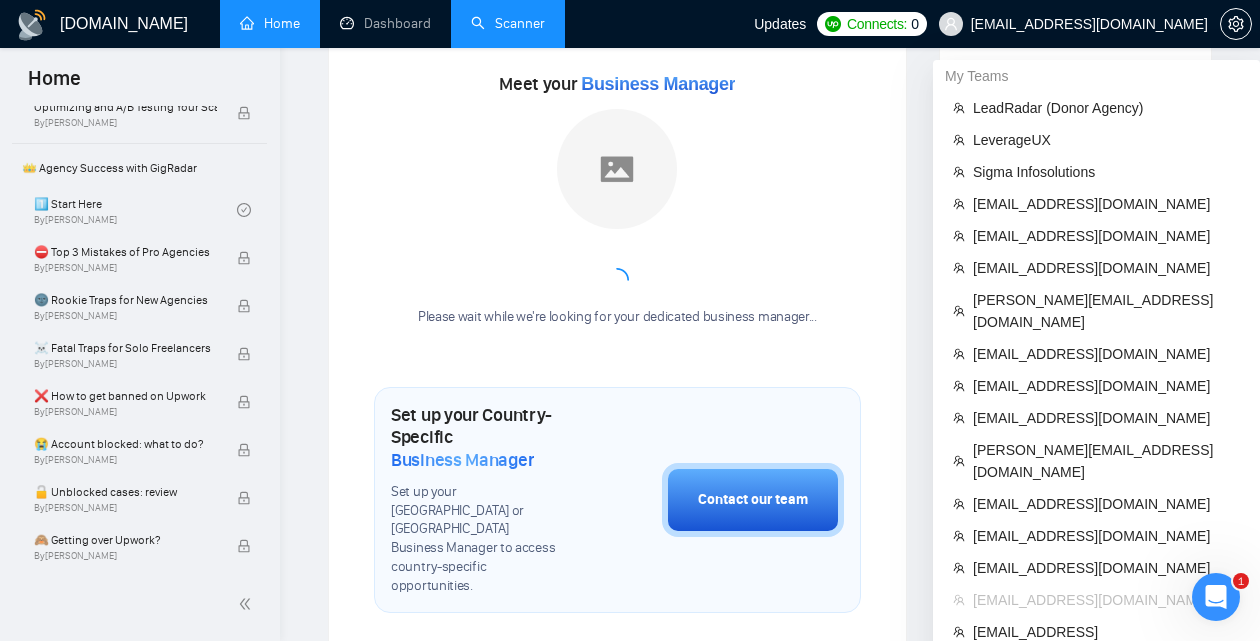 click on "Scanner" at bounding box center [508, 23] 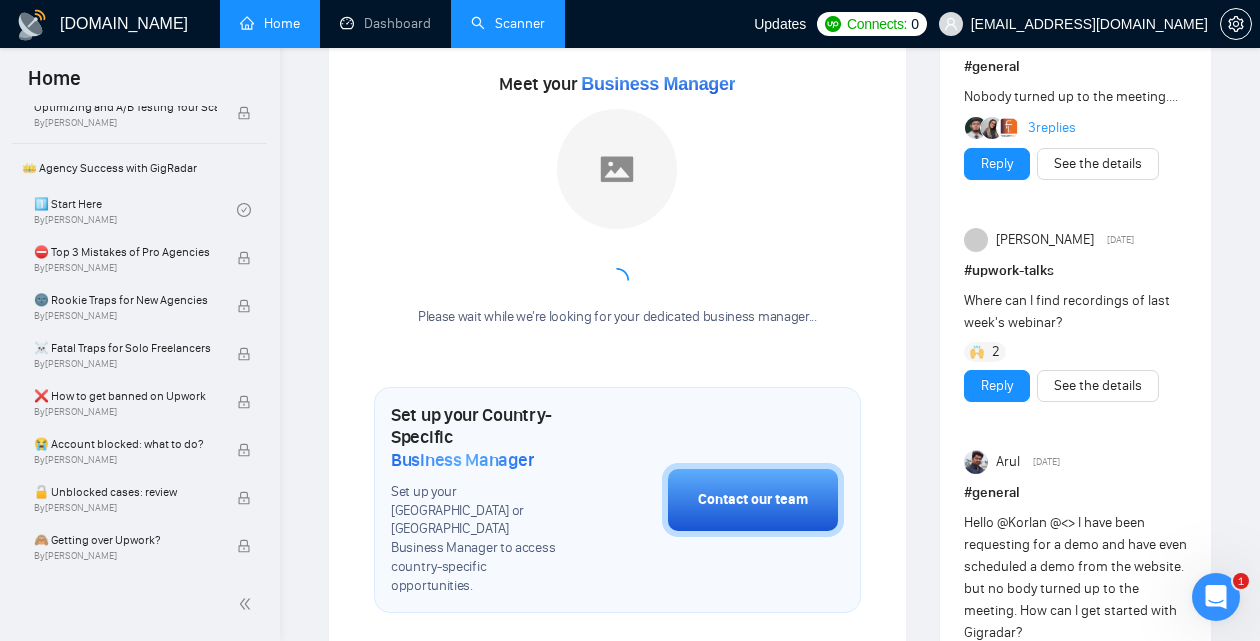 scroll, scrollTop: 0, scrollLeft: 0, axis: both 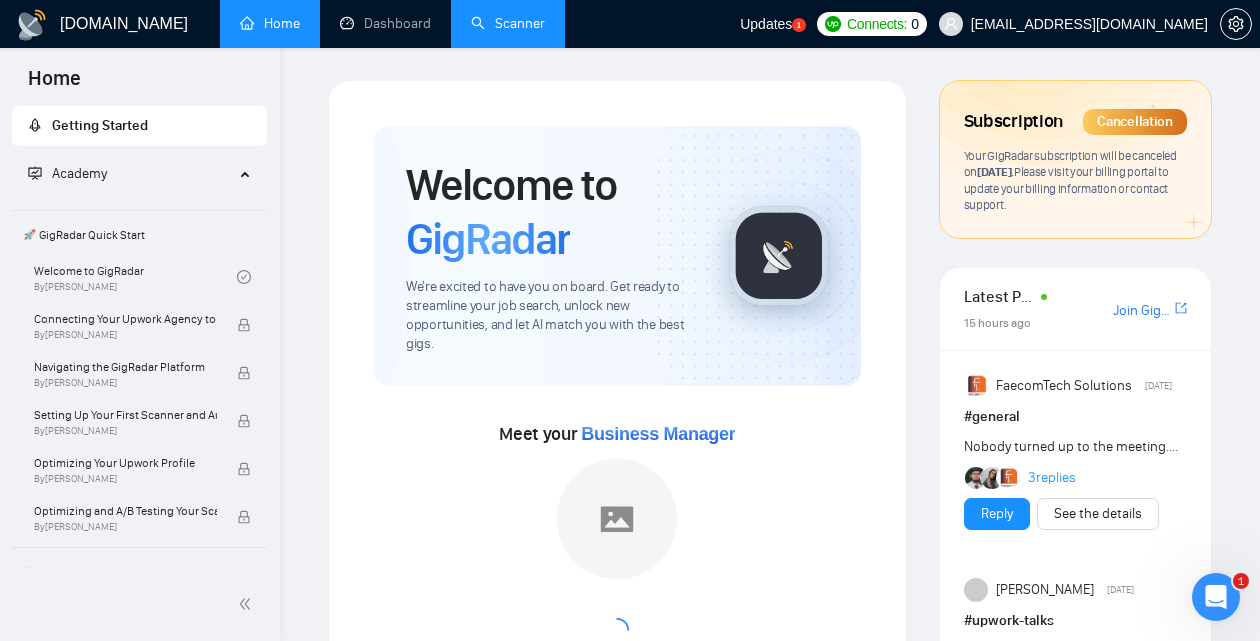 click on "Scanner" at bounding box center [508, 23] 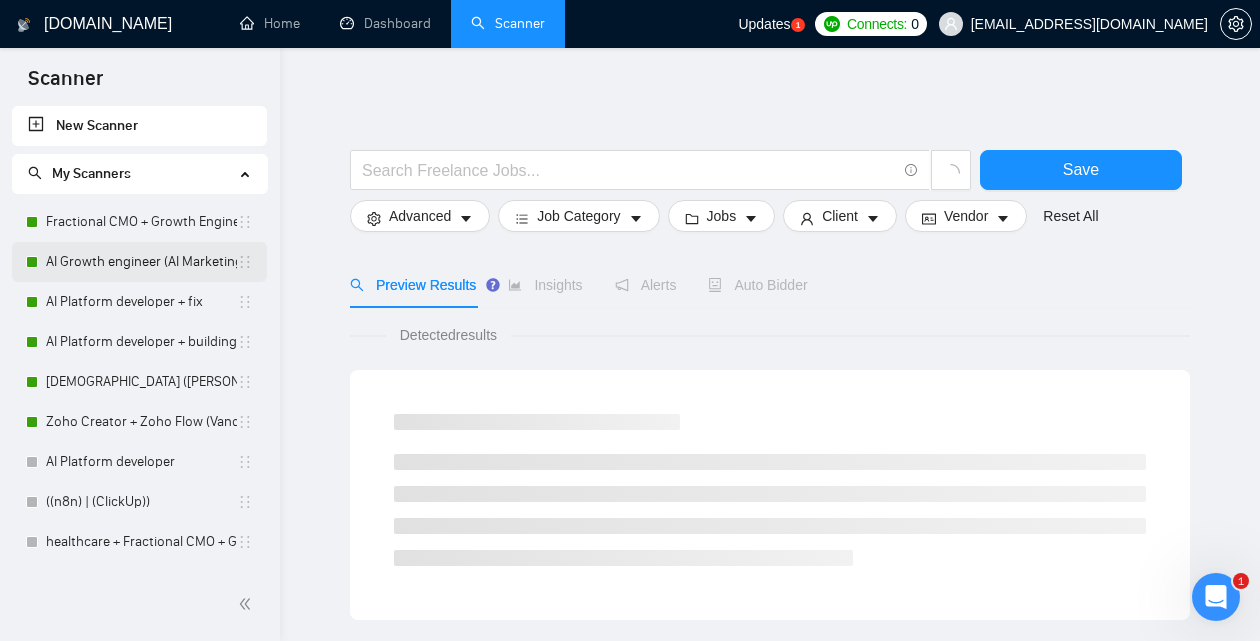 click on "AI Growth engineer (AI Marketing)" at bounding box center (141, 262) 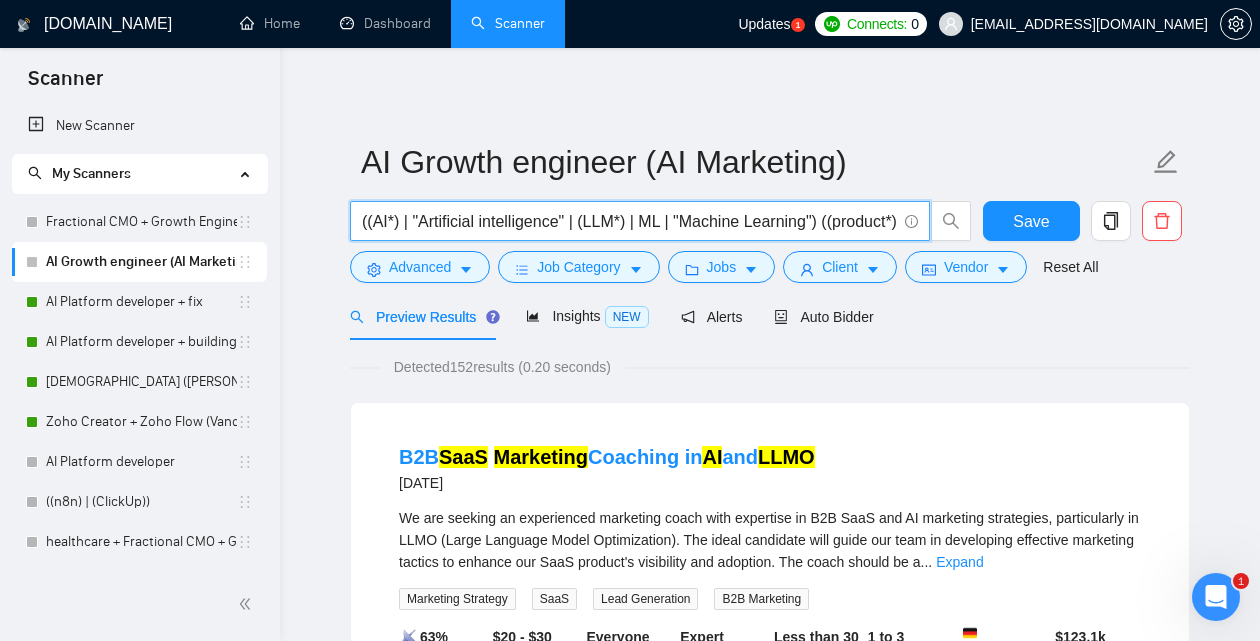 scroll, scrollTop: 0, scrollLeft: 0, axis: both 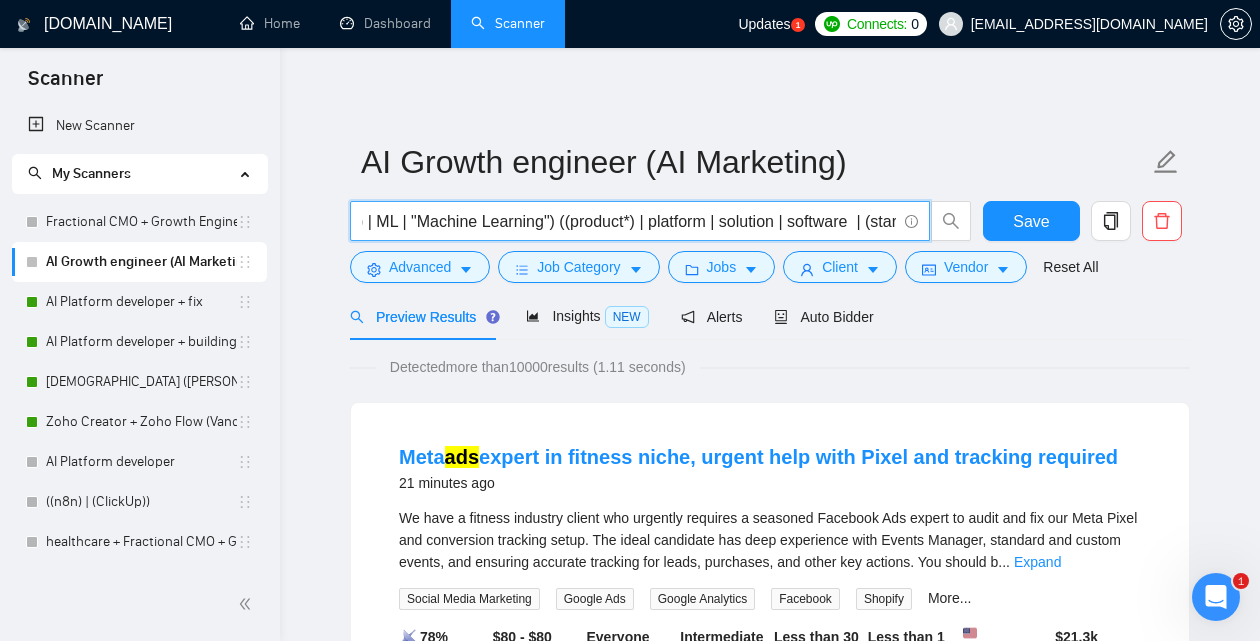 drag, startPoint x: 396, startPoint y: 223, endPoint x: 252, endPoint y: 218, distance: 144.08678 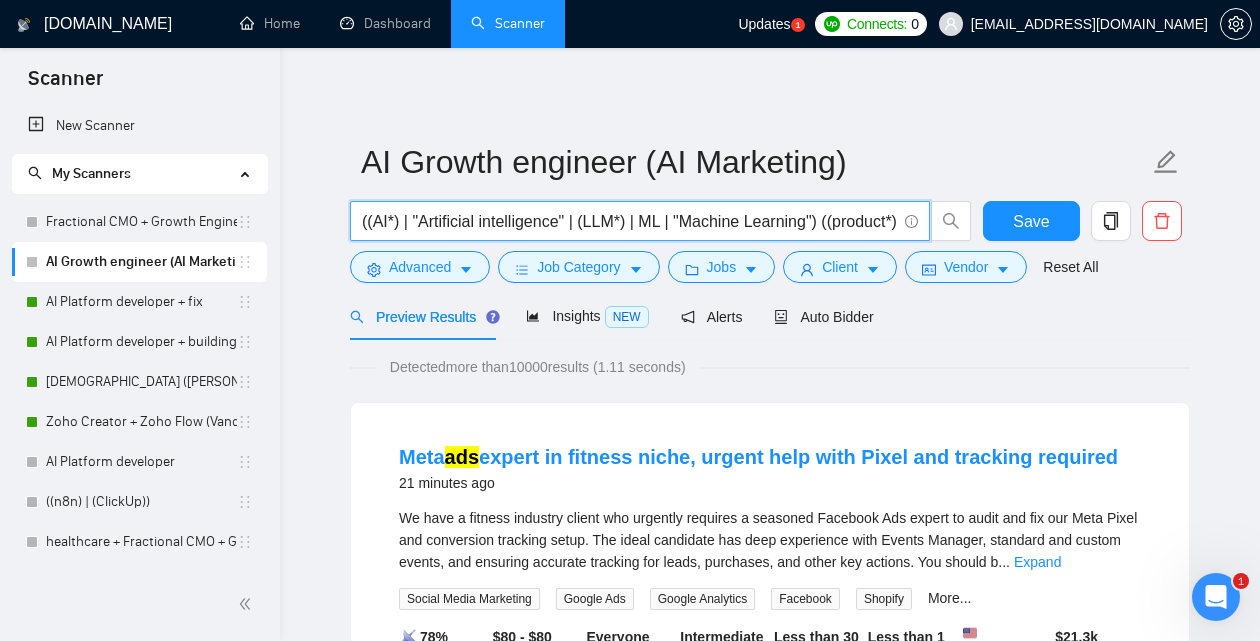 click on "((AI*) | "Artificial intelligence" | (LLM*) | ML | "Machine Learning") ((product*) | platform | solution | software  | (startup*) | "start up" | "start - up"  | MVP | "product manager" | saas | "software as a service") ((market*) | ad | ads | (advert*) | (campaign*) | (compain*) | ppc | "pay-per-click" | "Fractional CMO" | FractionalCMO | (CMO*) | "Chief Marketing Officer" | "Marketing Officer" | "marketing strategy" | "marketing strategist" | "Growth Engineer" | "(CMO)"  | "(CAC)" | "(CMO")" at bounding box center (629, 221) 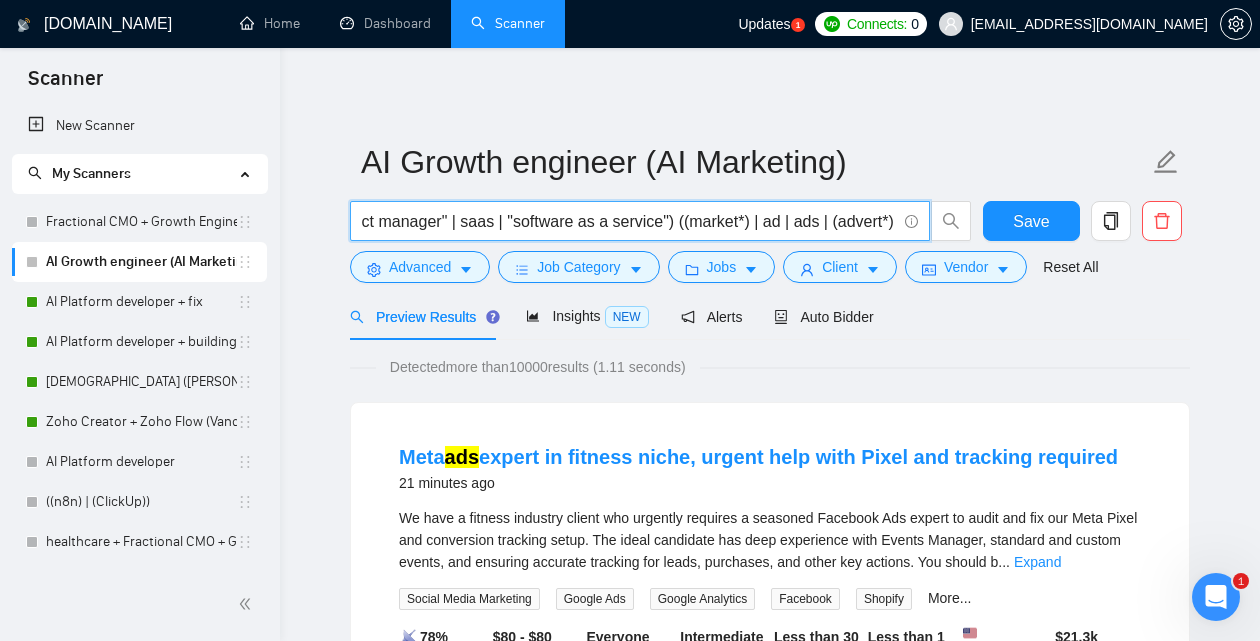 scroll, scrollTop: 0, scrollLeft: 1151, axis: horizontal 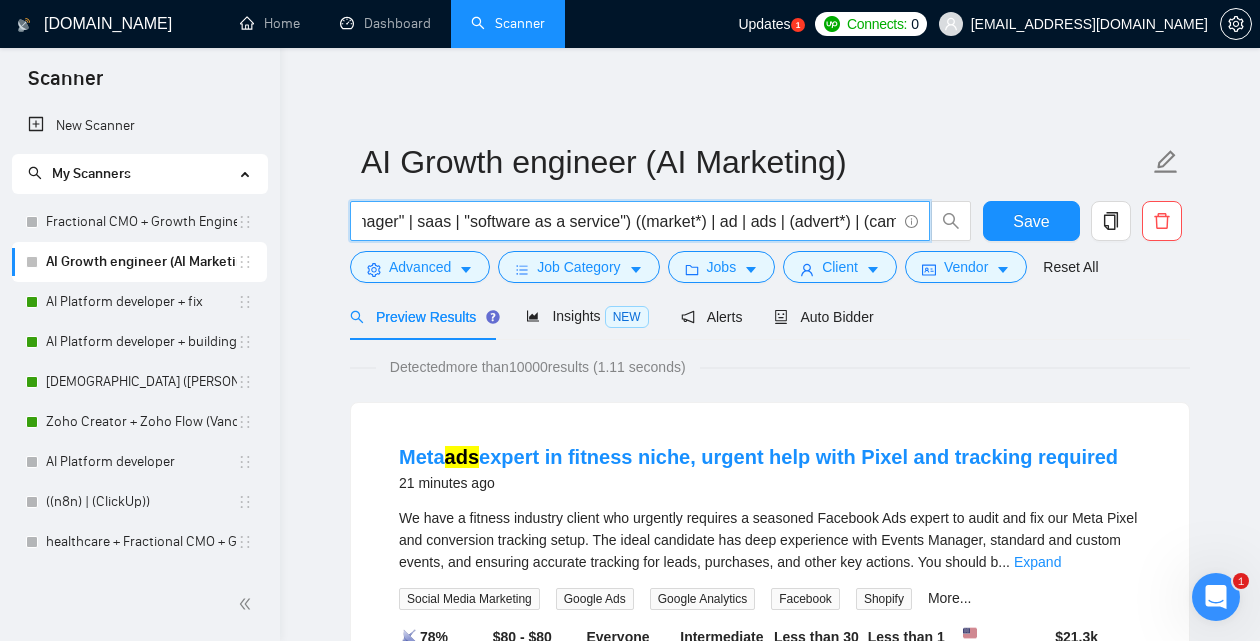 drag, startPoint x: 814, startPoint y: 232, endPoint x: 905, endPoint y: 237, distance: 91.13726 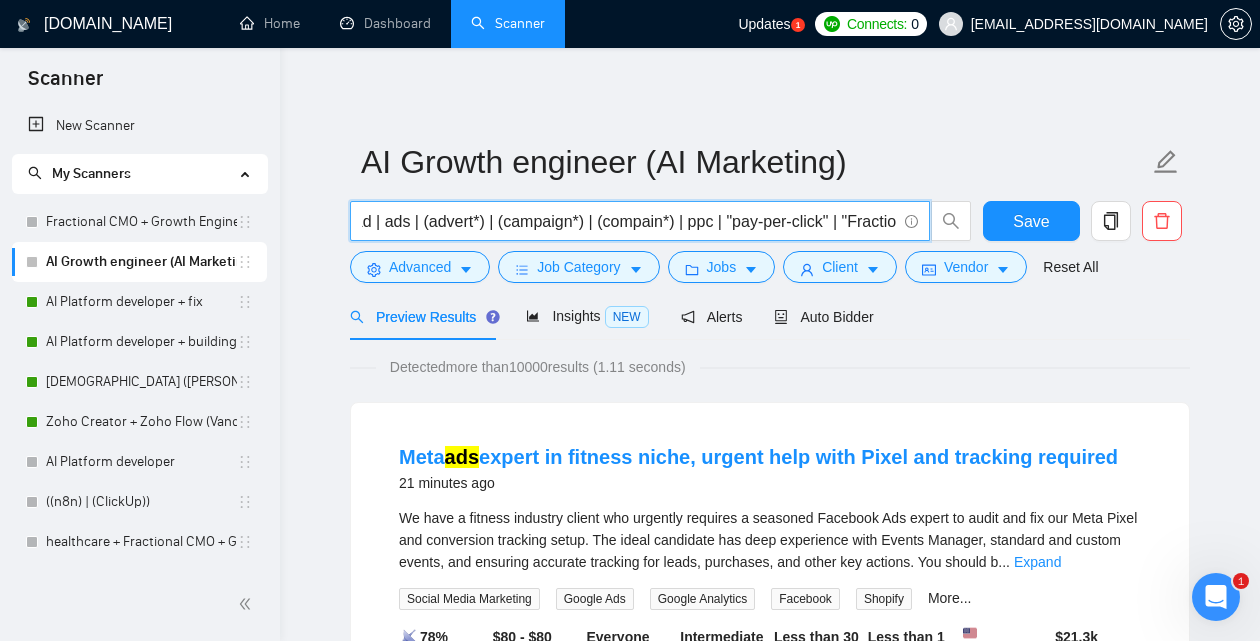 drag, startPoint x: 870, startPoint y: 229, endPoint x: 913, endPoint y: 232, distance: 43.104523 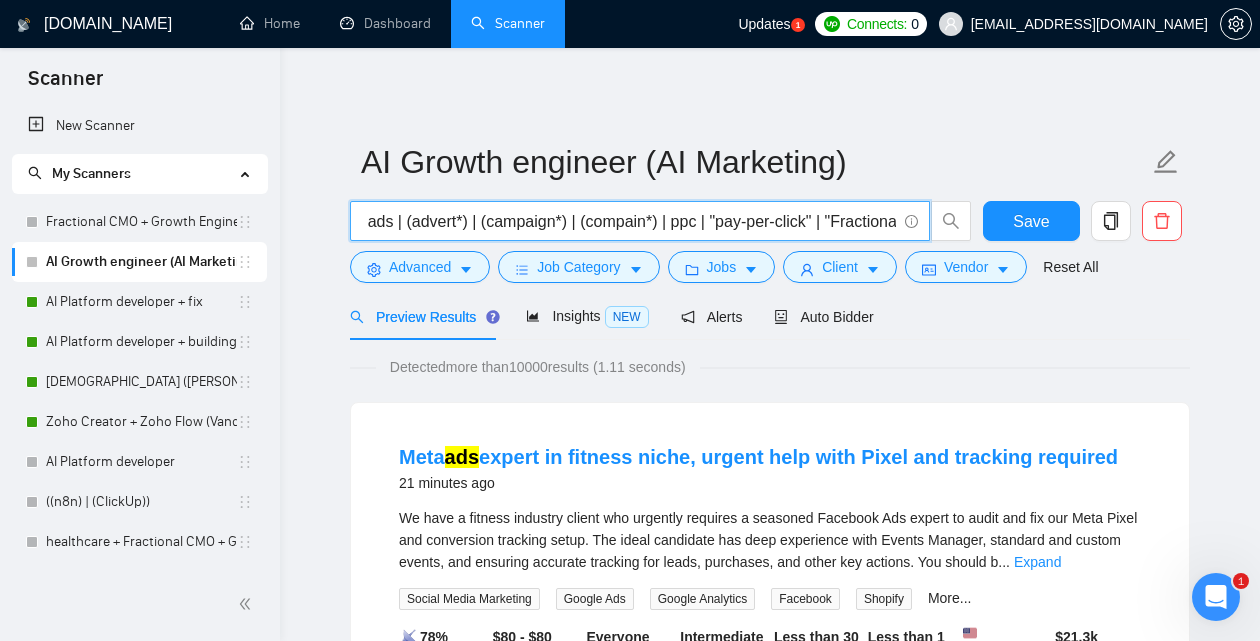 click on "((AI*) | "Artificial intelligence" | (LLM*) | ML | "Machine Learning") ((product*) | platform | solution | software  | (startup*) | "start up" | "start - up"  | MVP | "product manager" | saas | "software as a service") ((market*) | ad | ads | (advert*) | (campaign*) | (compain*) | ppc | "pay-per-click" | "Fractional CMO" | FractionalCMO | (CMO*) | "Chief Marketing Officer" | "Marketing Officer" | "marketing strategy" | "marketing strategist" | "Growth Engineer" | "(CMO)"  | "(CAC)" | "(CMO")" at bounding box center [629, 221] 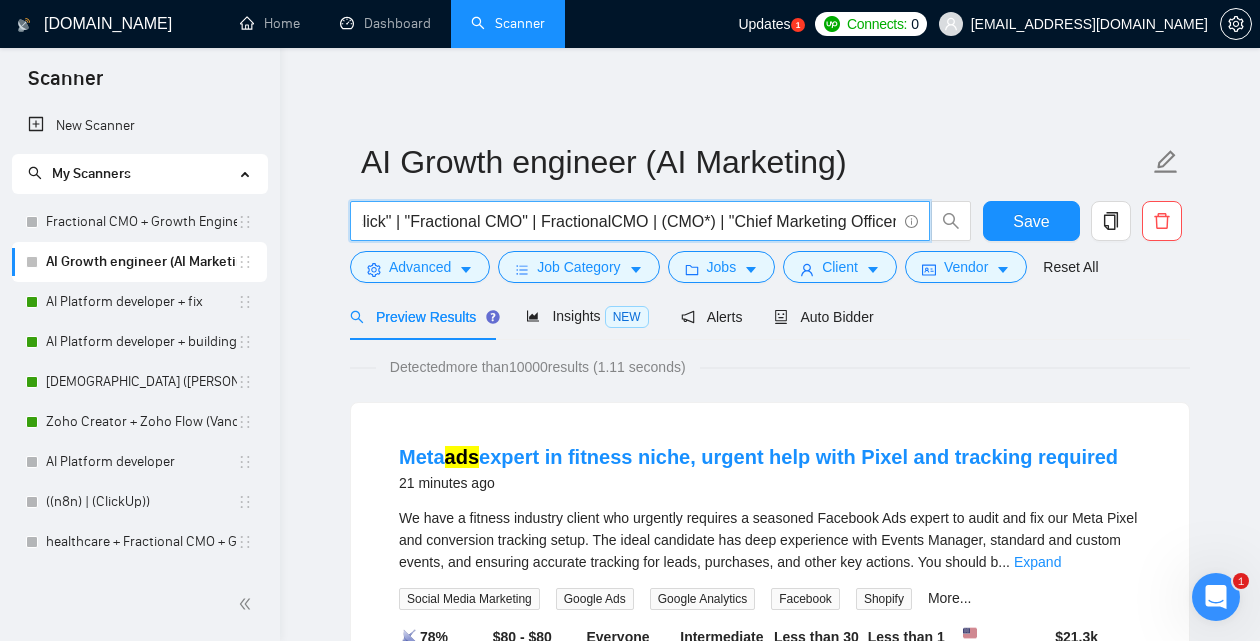 drag, startPoint x: 838, startPoint y: 223, endPoint x: 913, endPoint y: 223, distance: 75 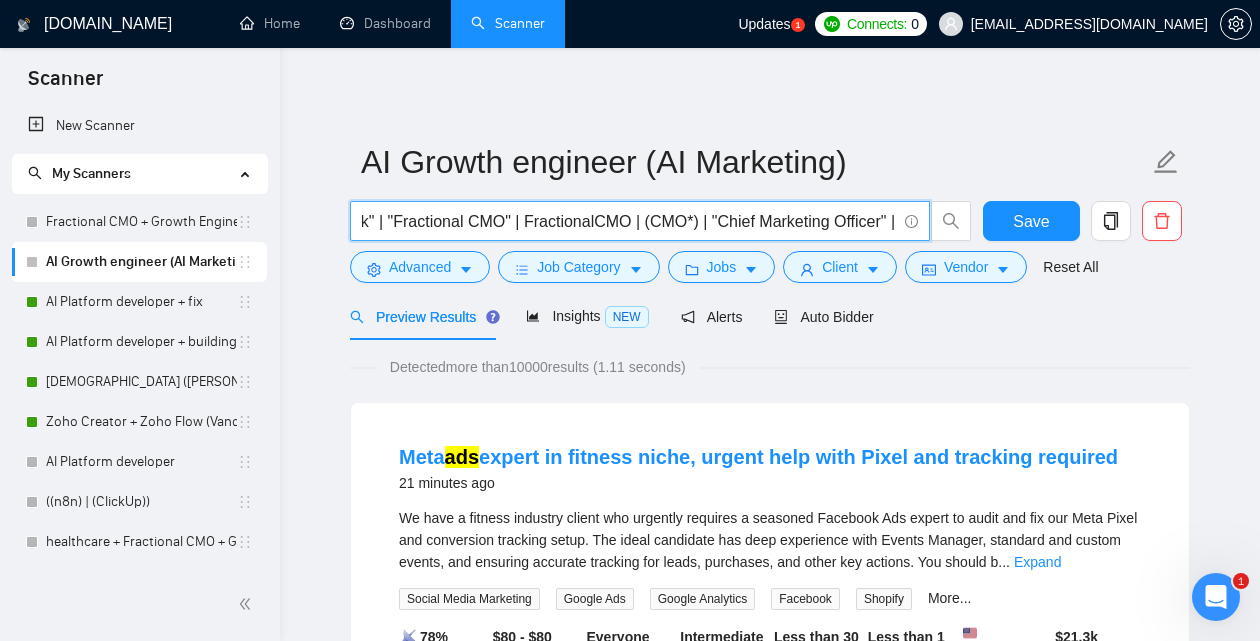 click on "((AI*) | "Artificial intelligence" | (LLM*) | ML | "Machine Learning") ((product*) | platform | solution | software  | (startup*) | "start up" | "start - up"  | MVP | "product manager" | saas | "software as a service") ((market*) | ad | ads | (advert*) | (campaign*) | (compain*) | ppc | "pay-per-click" | "Fractional CMO" | FractionalCMO | (CMO*) | "Chief Marketing Officer" | "Marketing Officer" | "marketing strategy" | "marketing strategist" | "Growth Engineer" | "(CMO)"  | "(CAC)" | "(CMO")" at bounding box center (629, 221) 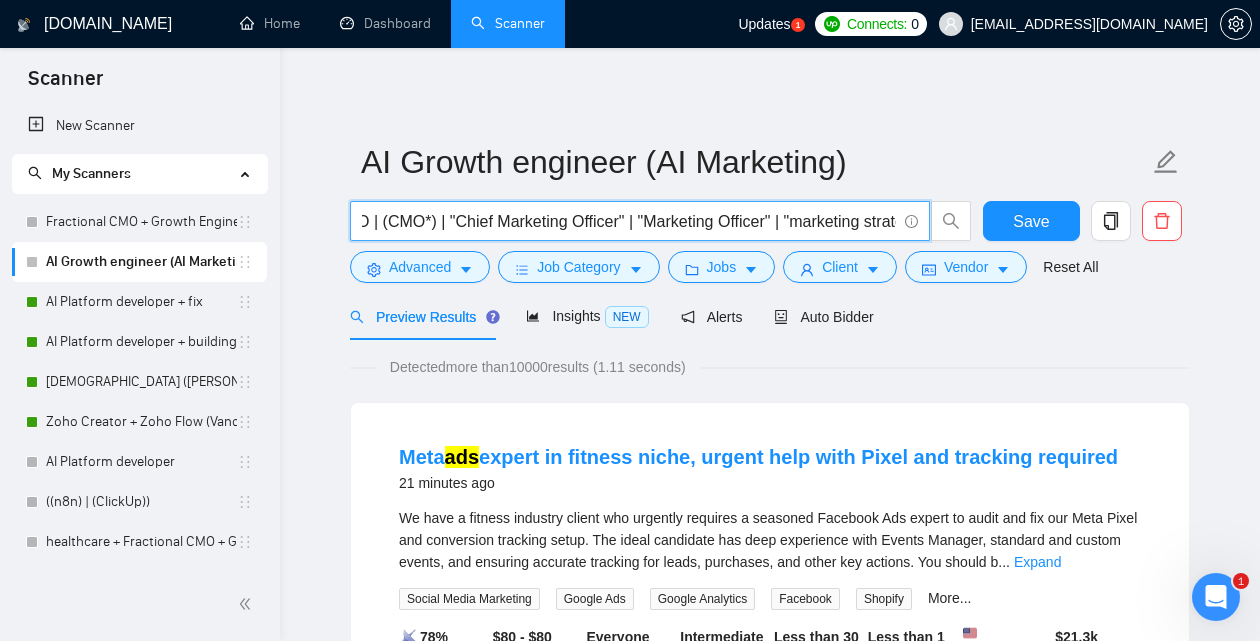 scroll, scrollTop: 0, scrollLeft: 2383, axis: horizontal 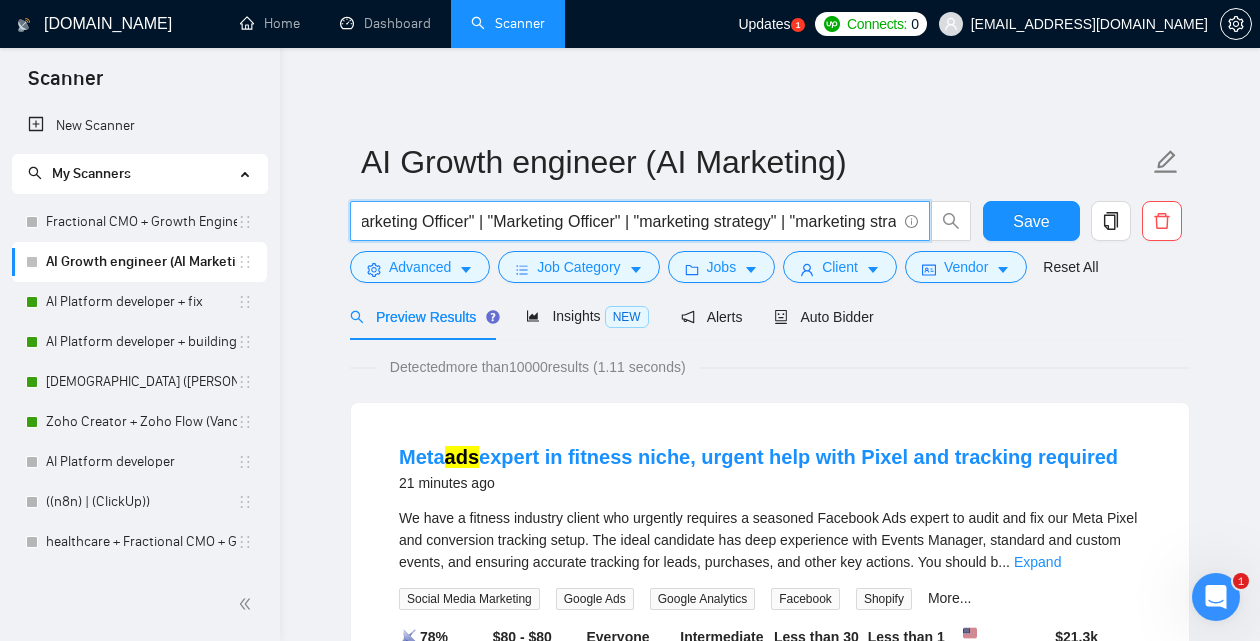 drag, startPoint x: 869, startPoint y: 224, endPoint x: 921, endPoint y: 234, distance: 52.95281 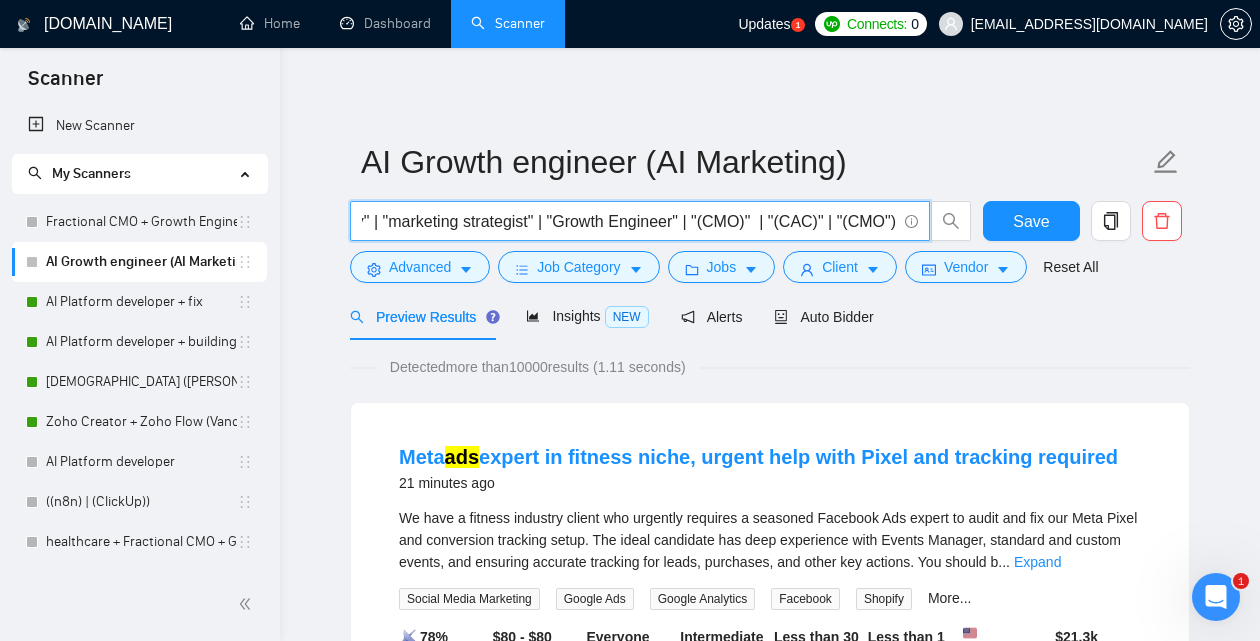 scroll, scrollTop: 0, scrollLeft: 2900, axis: horizontal 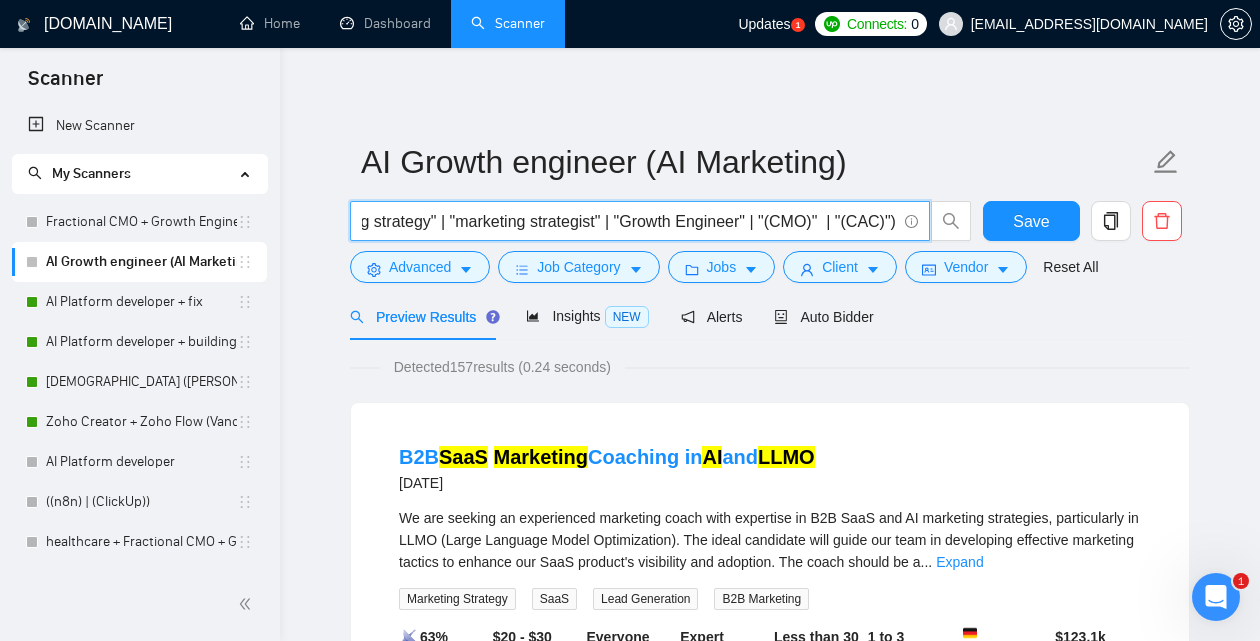 click on "((AI*) | "Artificial intelligence" | (LLM*) | ML | "Machine Learning") ((product*) | platform | solution | software  | (startup*) | "start up" | "start - up"  | MVP | "product manager" | saas | "software as a service") ((market*) | ad | ads | (advert*) | (campaign*) | (compain*) | ppc | "pay-per-click" | "Fractional CMO" | FractionalCMO | (CMO*) | "Chief Marketing Officer" | "Marketing Officer" | "marketing strategy" | "marketing strategist" | "Growth Engineer" | "(CMO)"  | "(CAC)")" at bounding box center [629, 221] 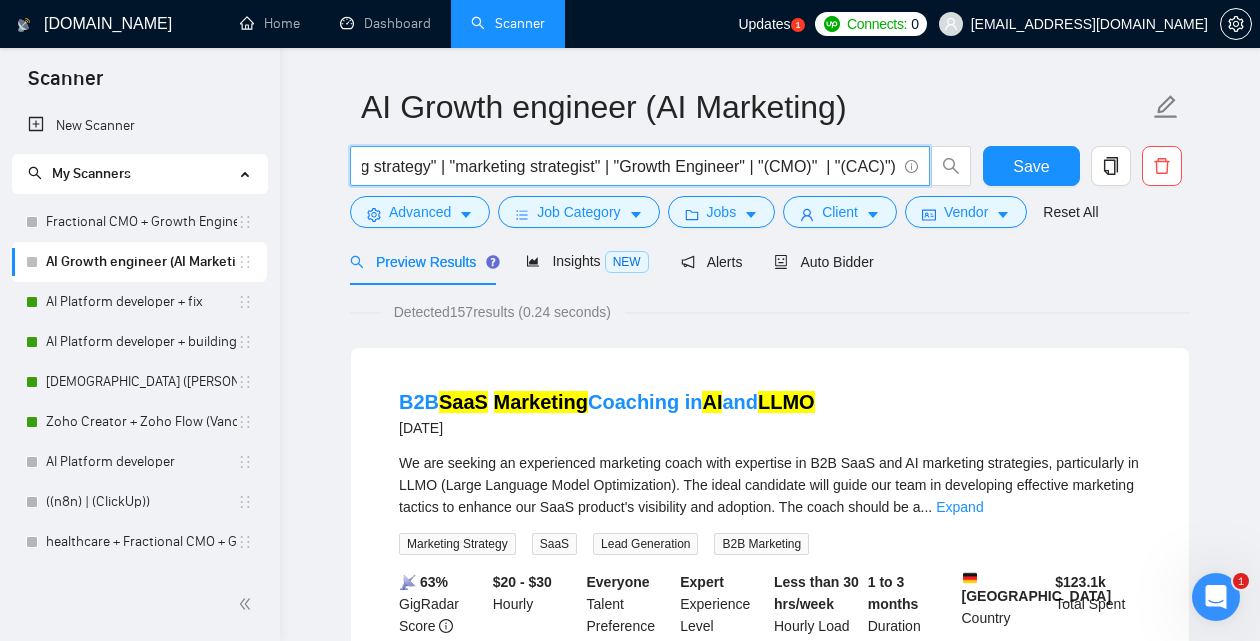 scroll, scrollTop: 220, scrollLeft: 0, axis: vertical 